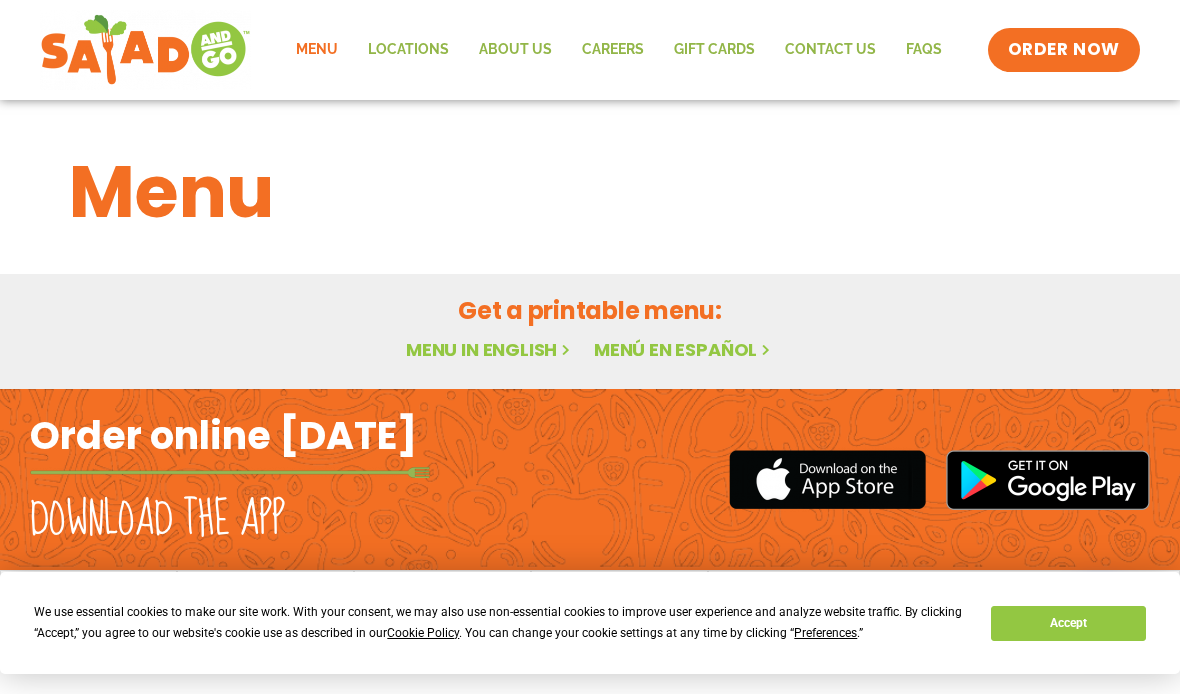 scroll, scrollTop: 0, scrollLeft: 0, axis: both 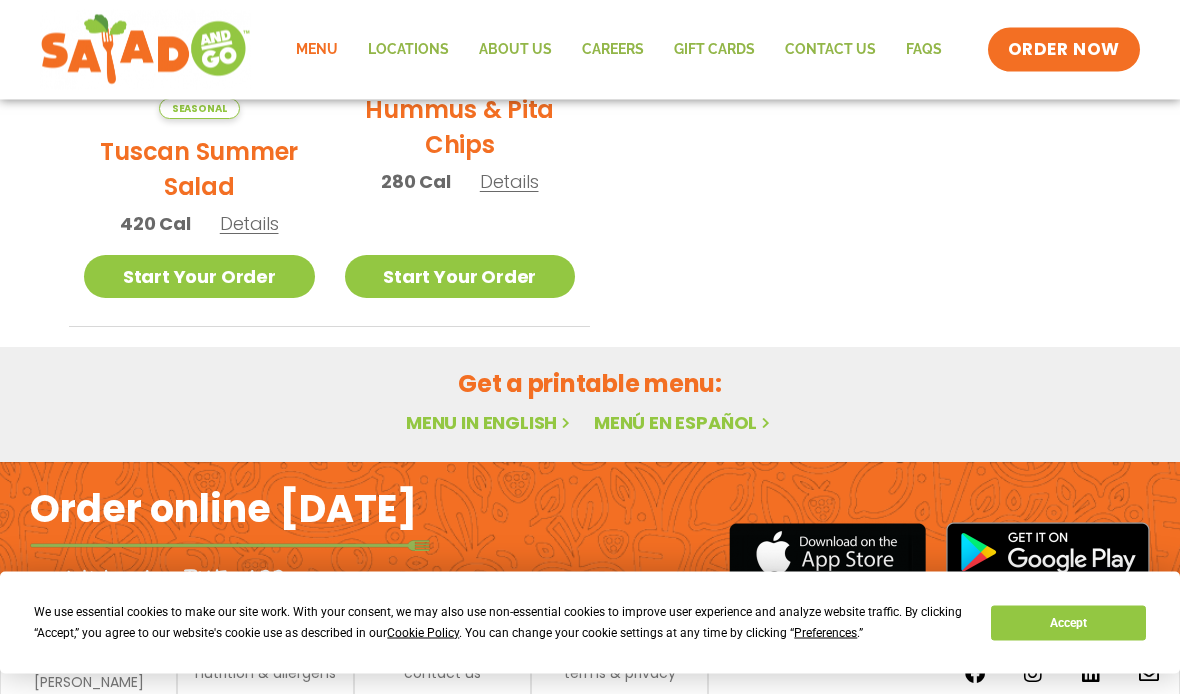 click on "Order online [DATE]" at bounding box center (223, 509) 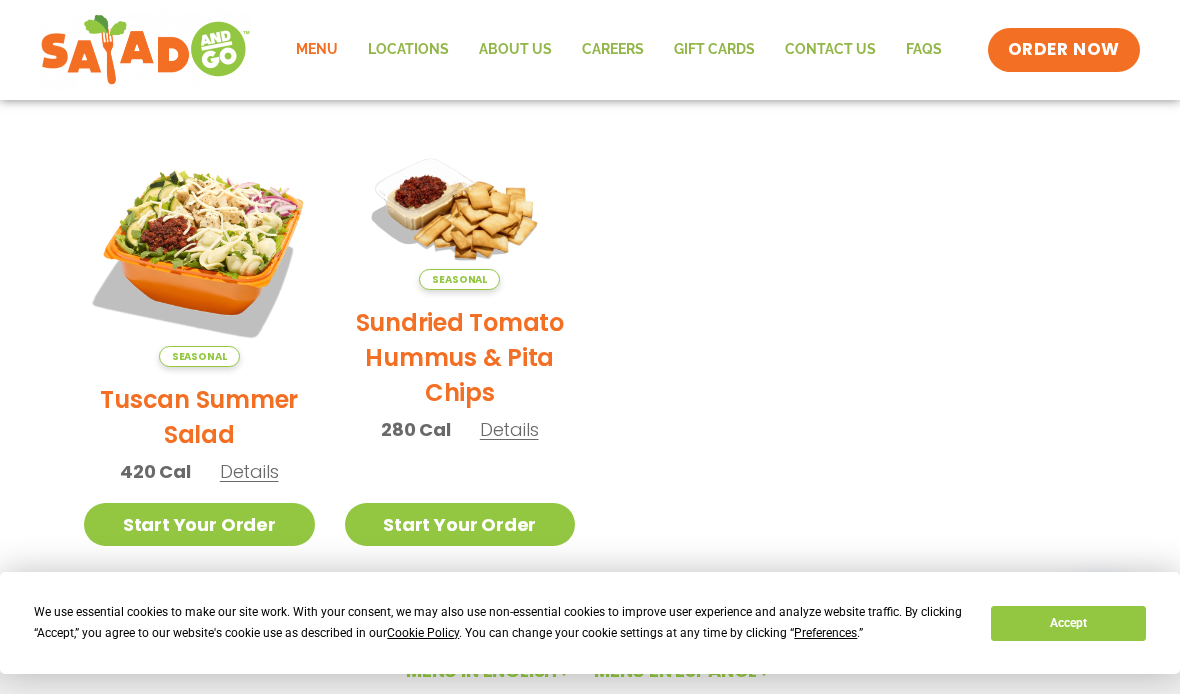 scroll, scrollTop: 420, scrollLeft: 0, axis: vertical 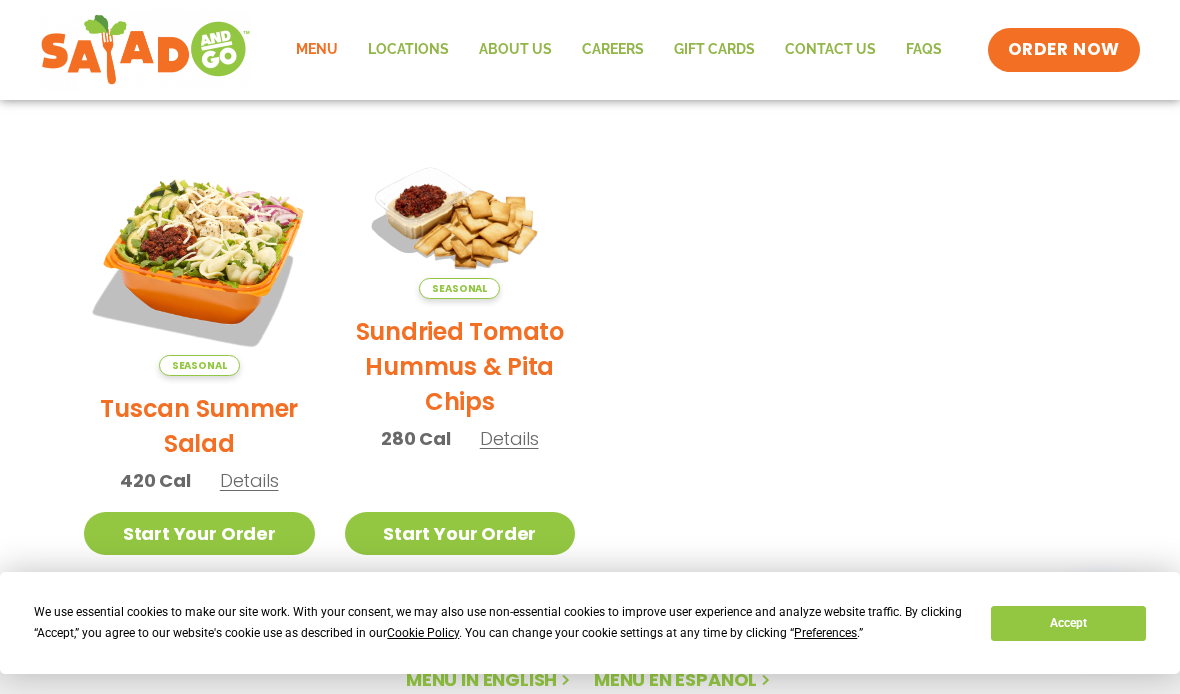 click on "Menu" 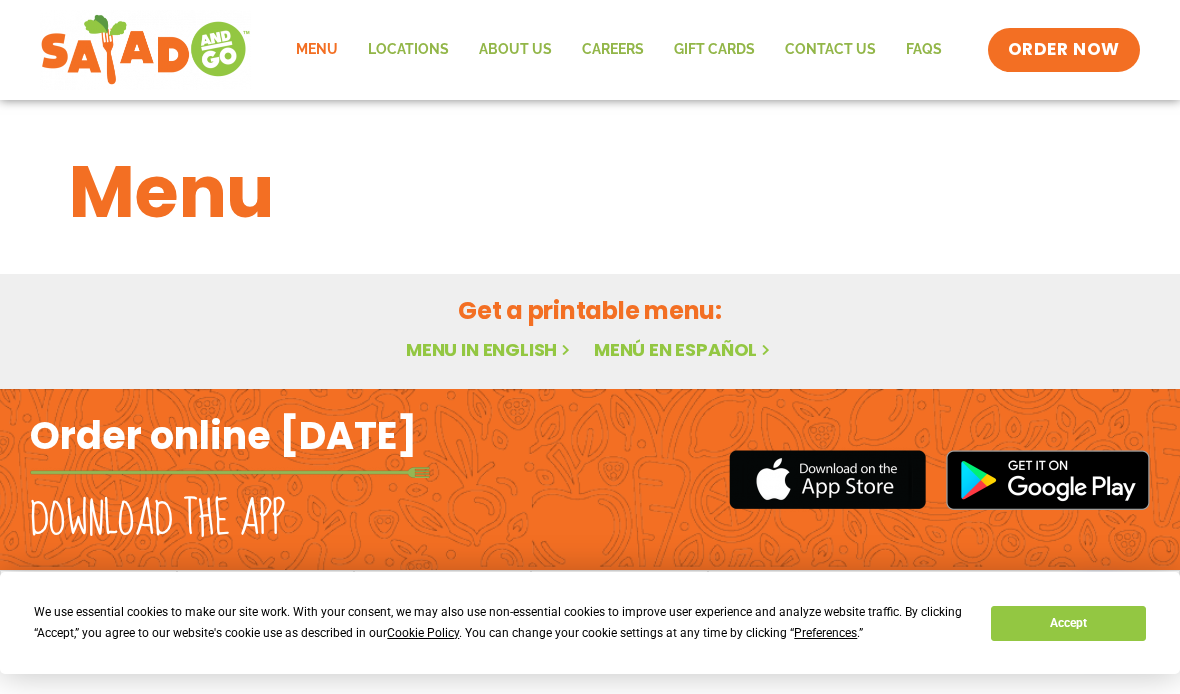 scroll, scrollTop: 0, scrollLeft: 0, axis: both 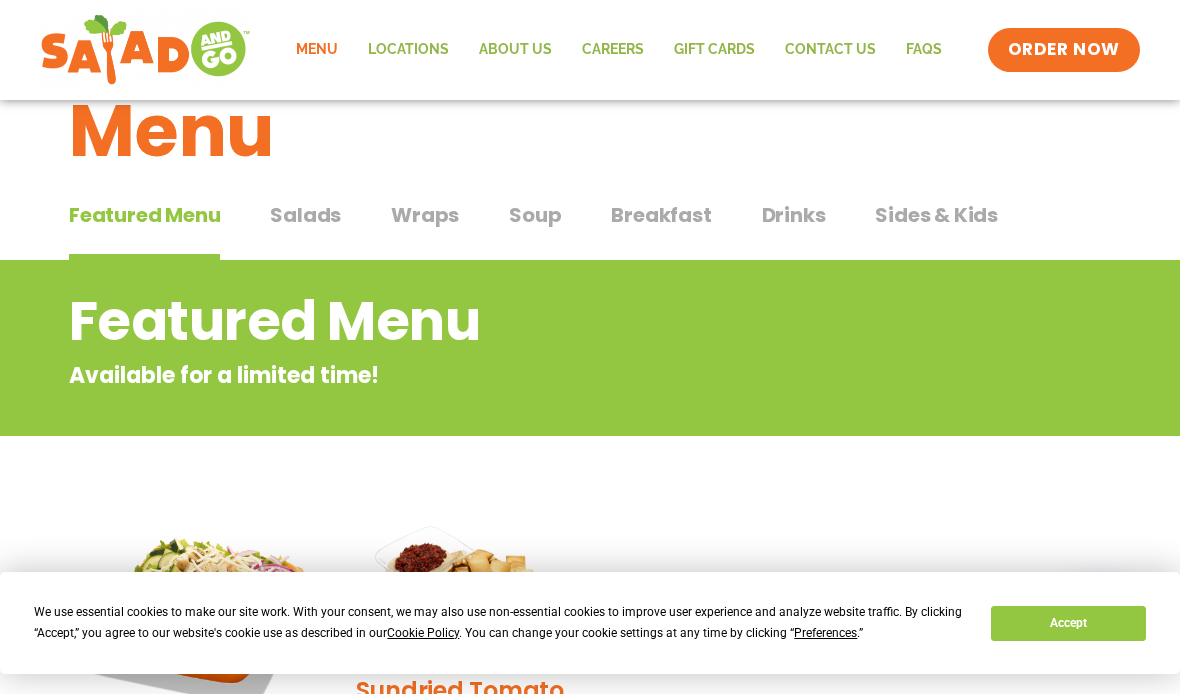 click on "Breakfast" at bounding box center [661, 215] 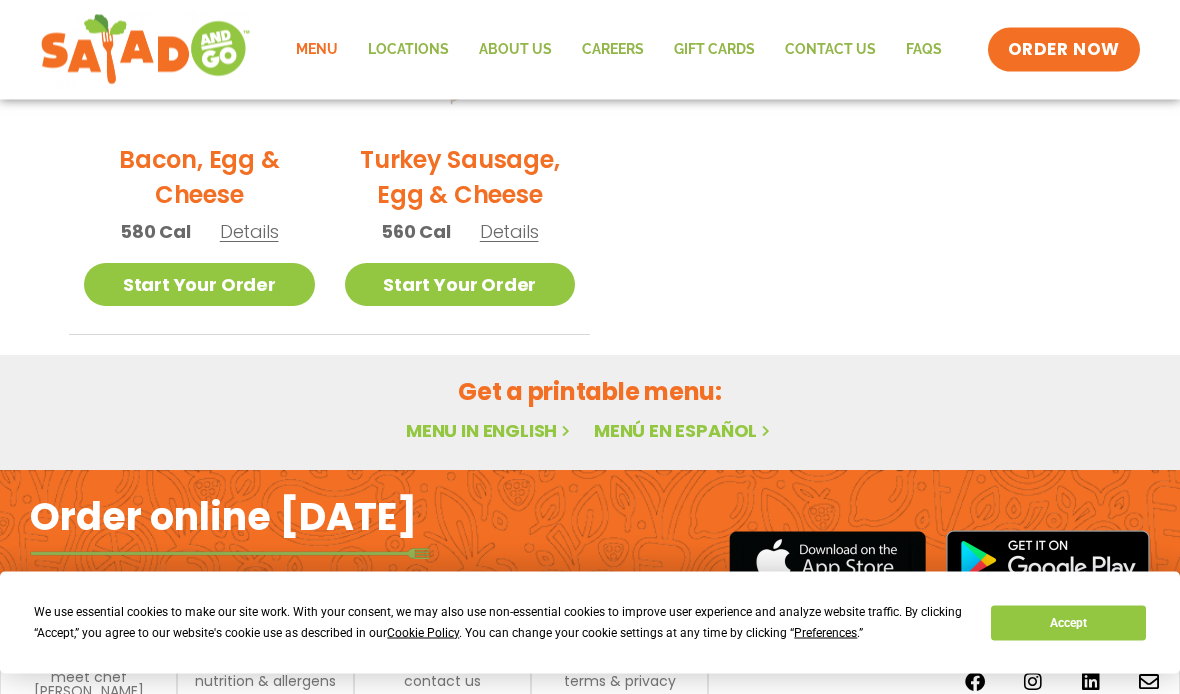 scroll, scrollTop: 1176, scrollLeft: 0, axis: vertical 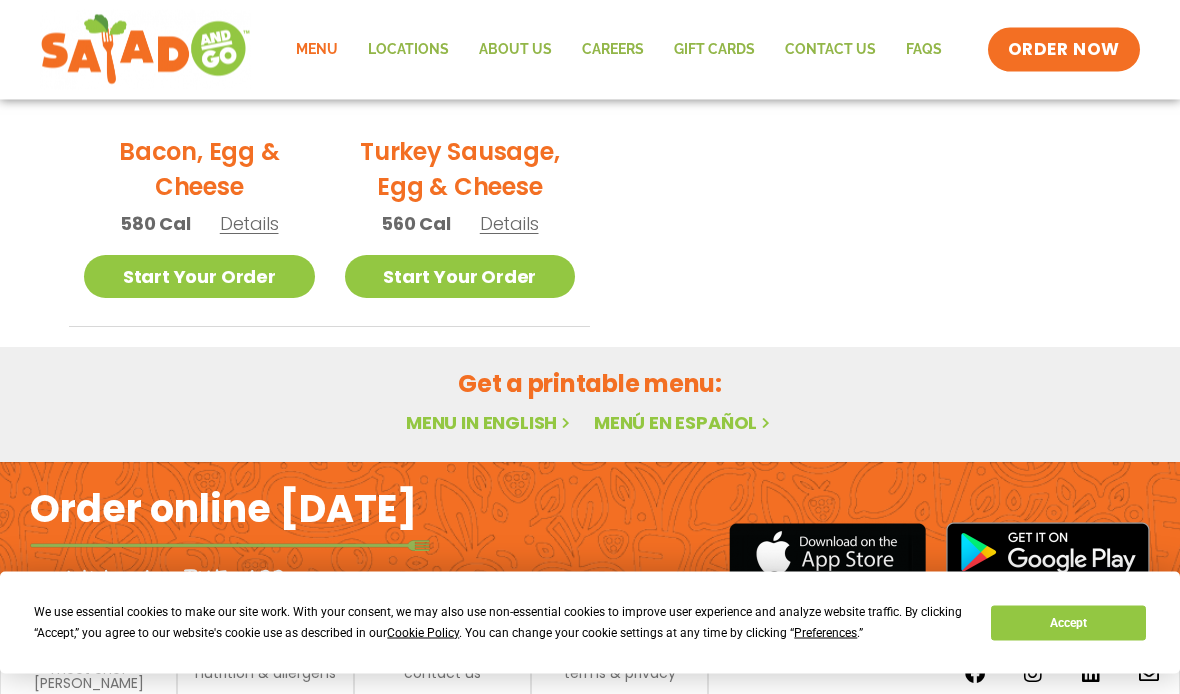 click on "Menu in English" at bounding box center (490, 423) 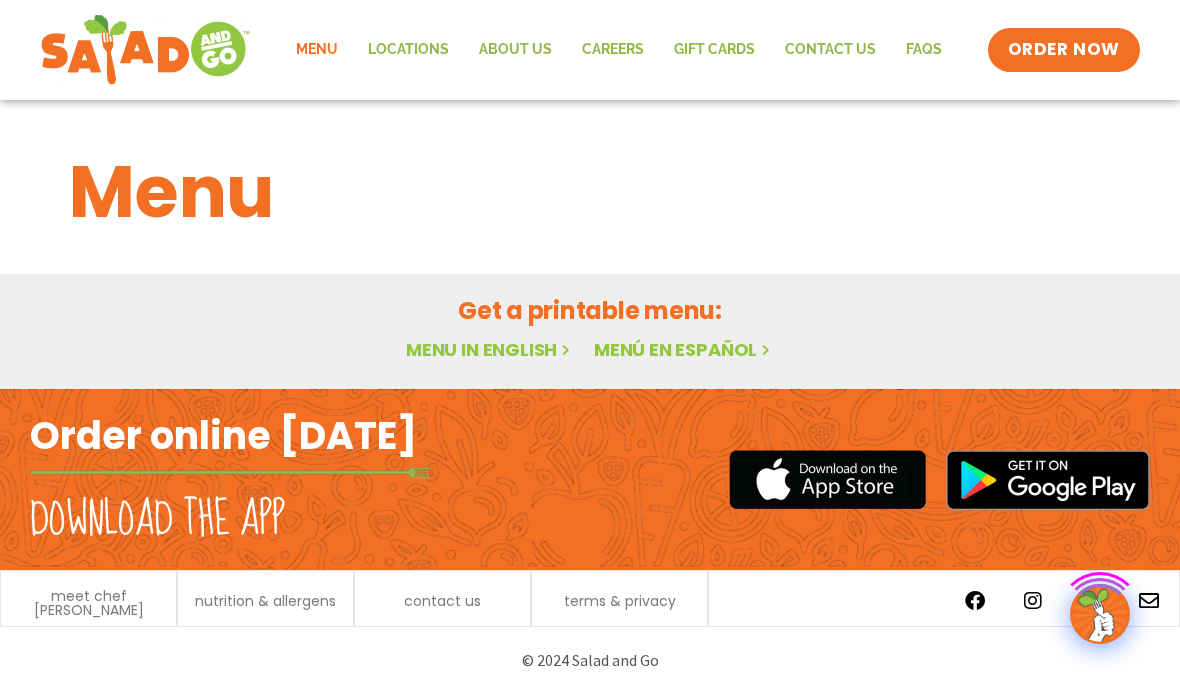 scroll, scrollTop: 0, scrollLeft: 0, axis: both 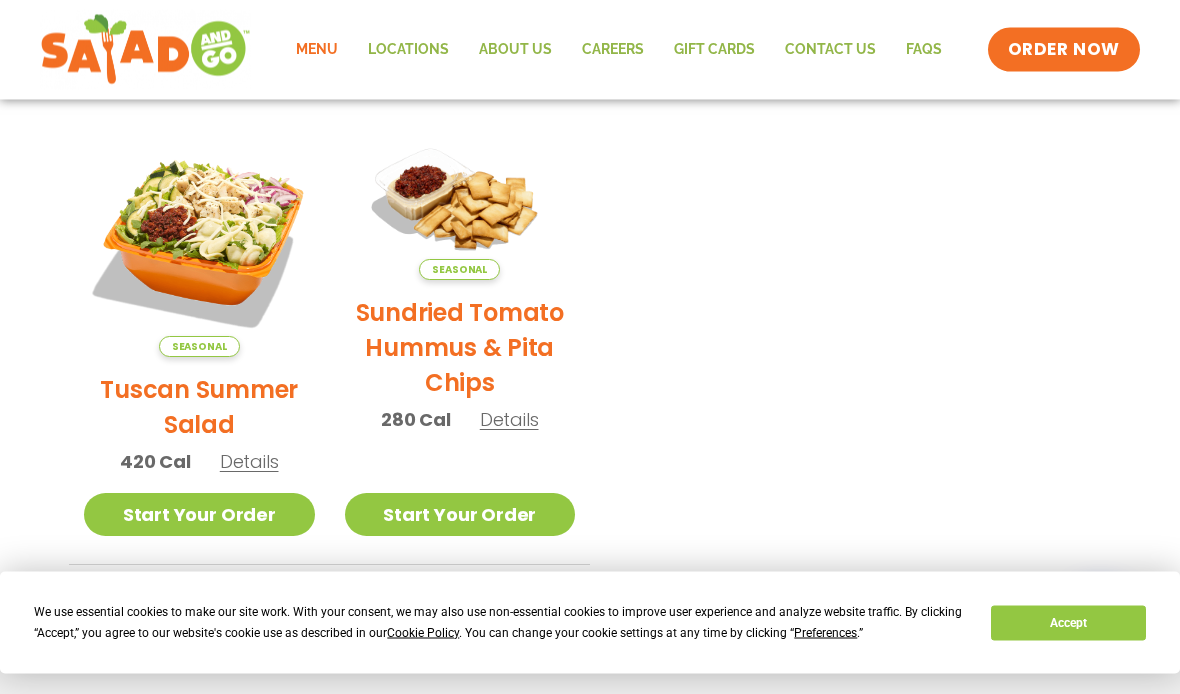 click on "Menu" 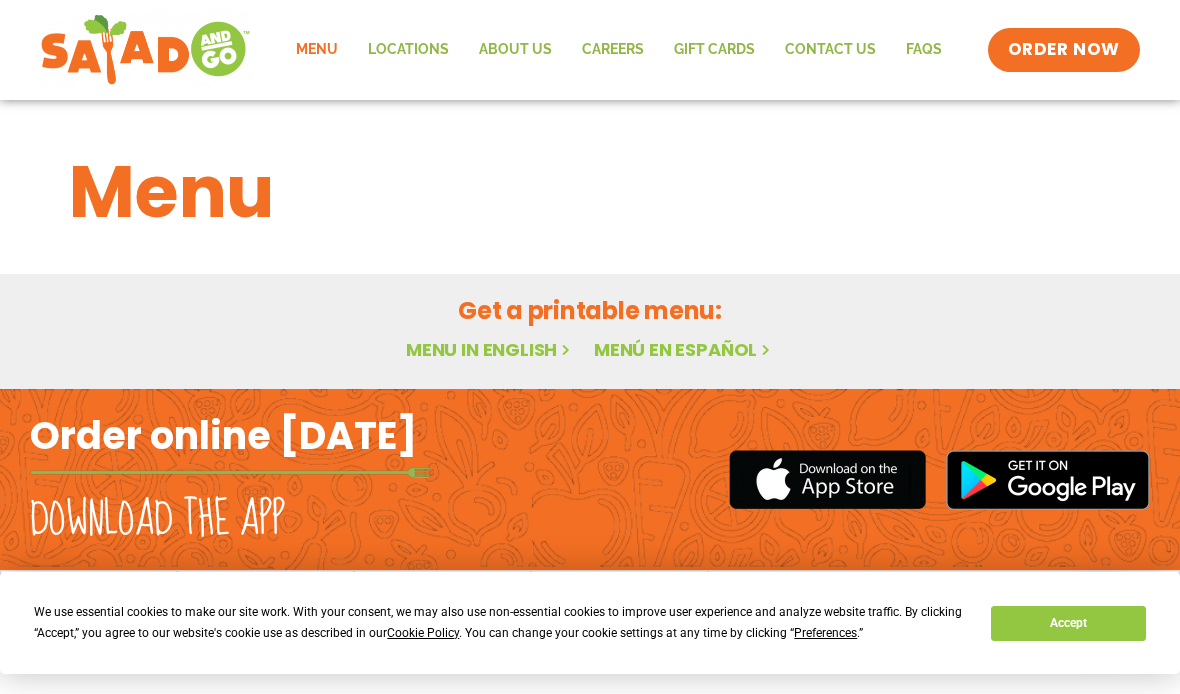 scroll, scrollTop: 0, scrollLeft: 0, axis: both 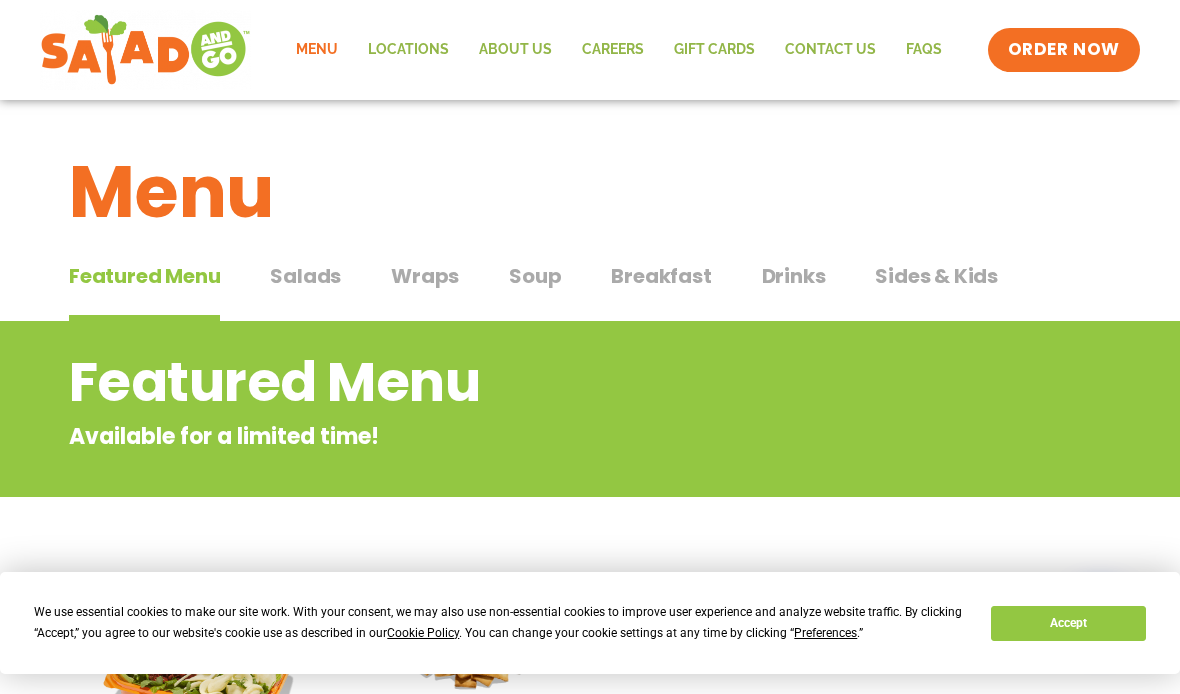 click on "Breakfast" at bounding box center (661, 276) 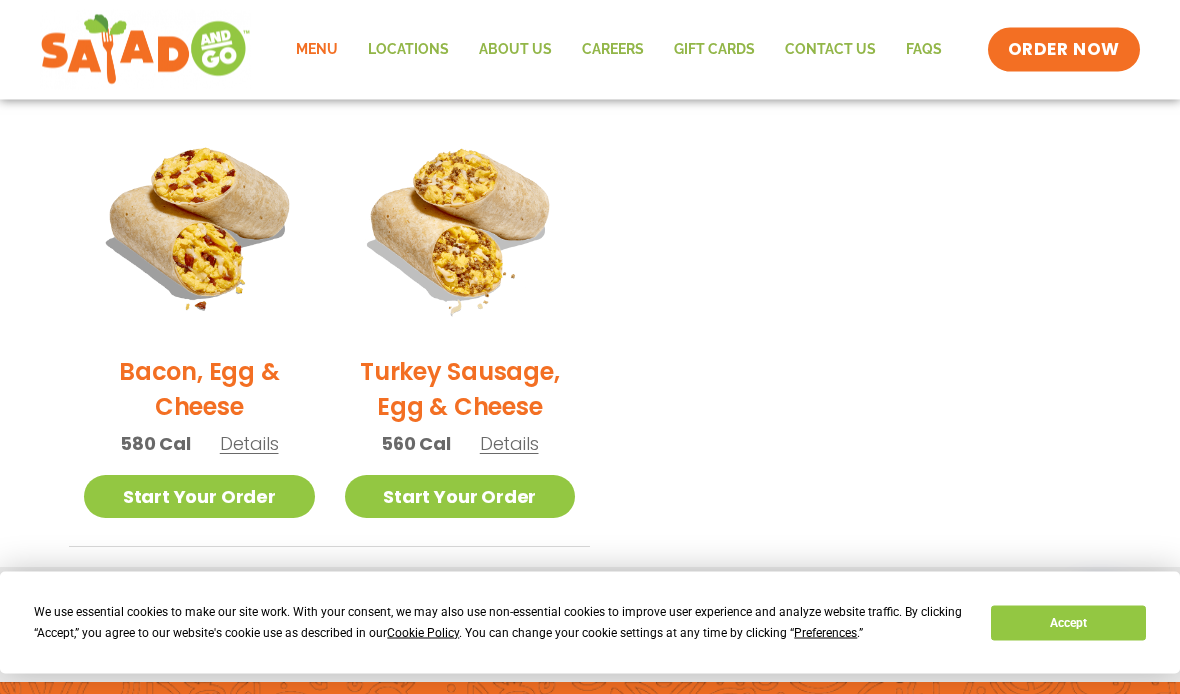 scroll, scrollTop: 957, scrollLeft: 0, axis: vertical 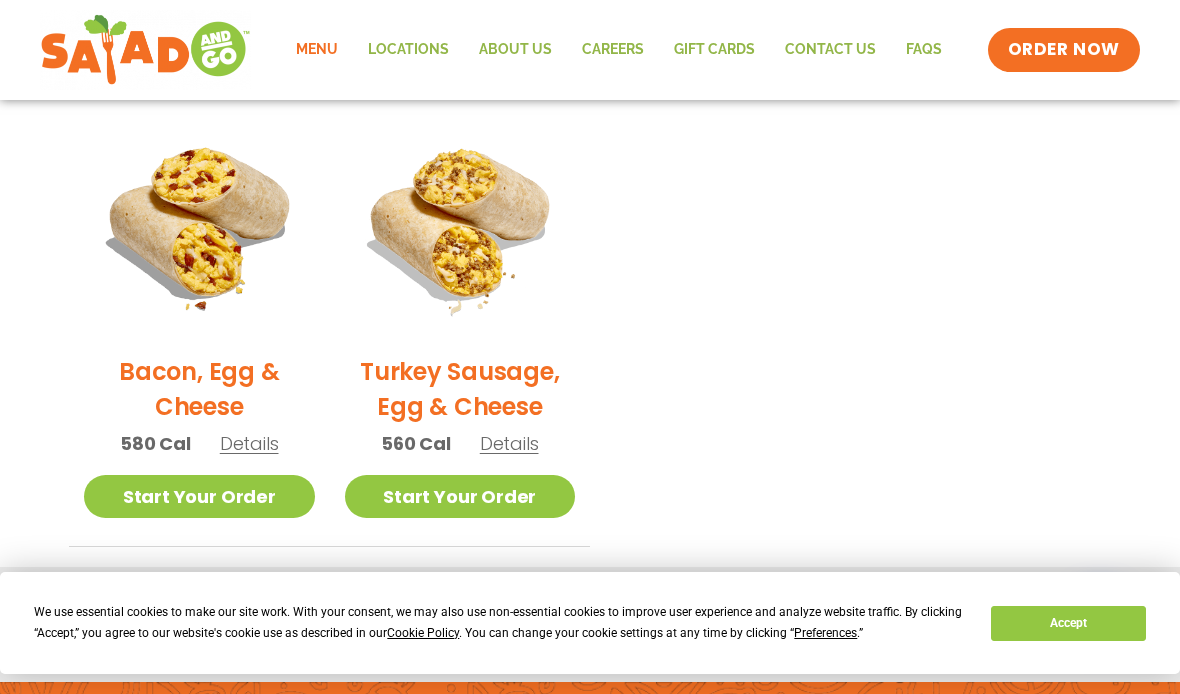 click on "Start Your Order" at bounding box center (199, 496) 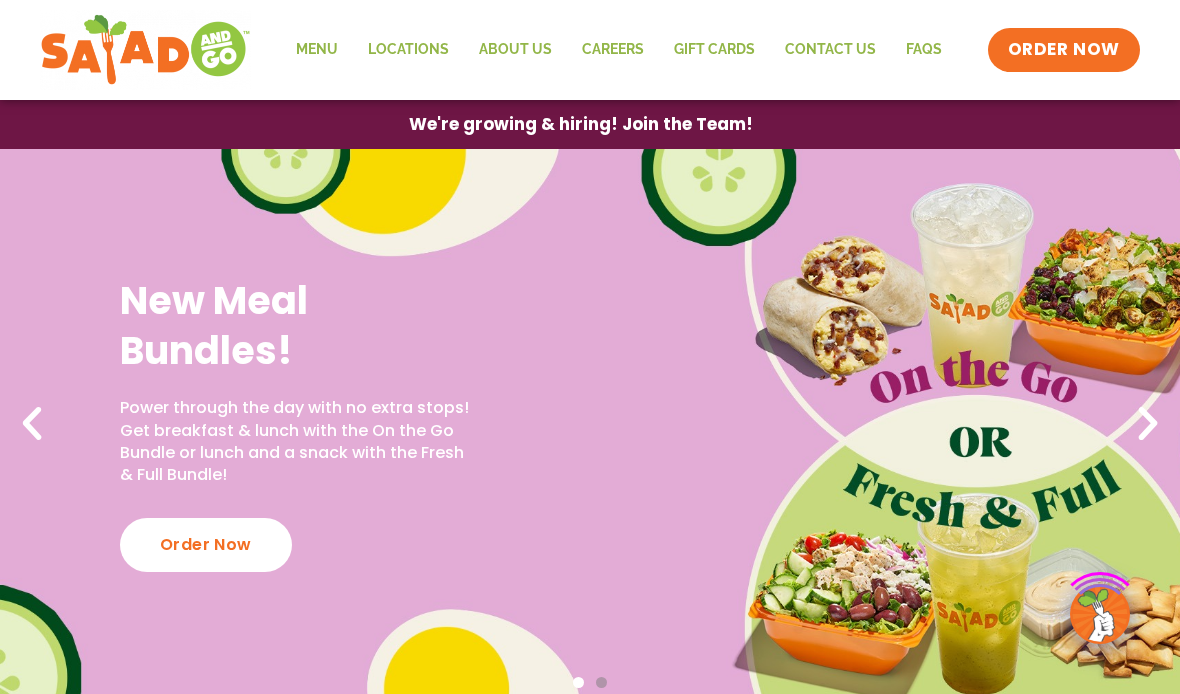 scroll, scrollTop: 0, scrollLeft: 0, axis: both 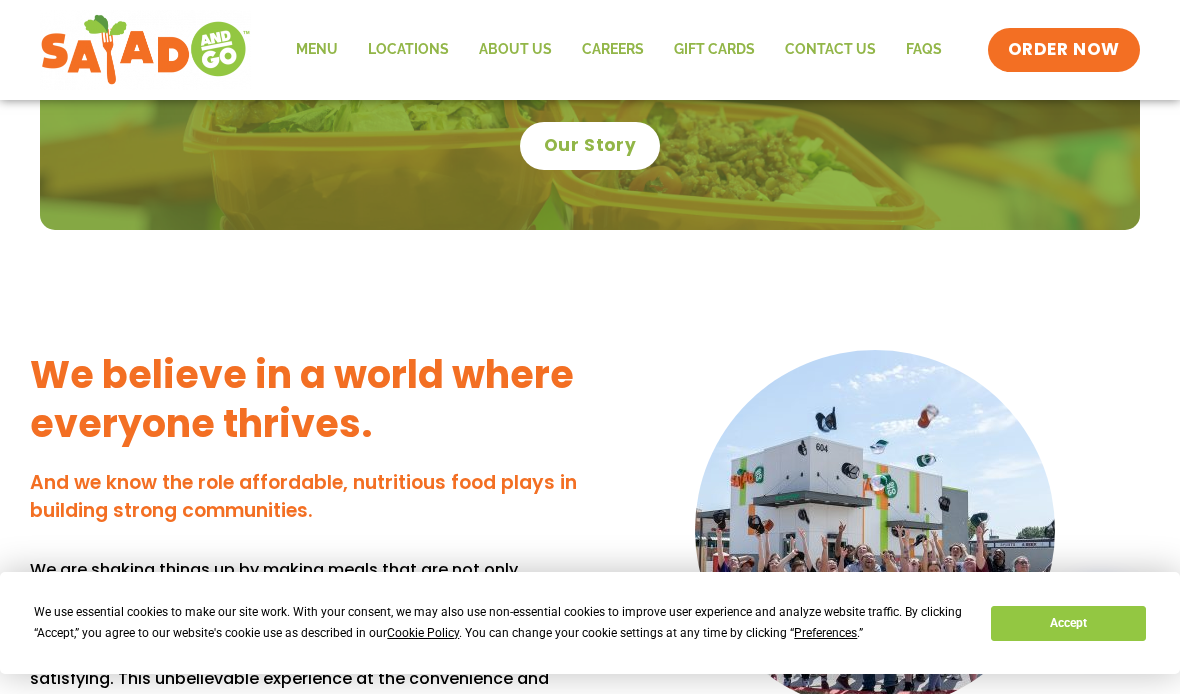 click on "Menu" 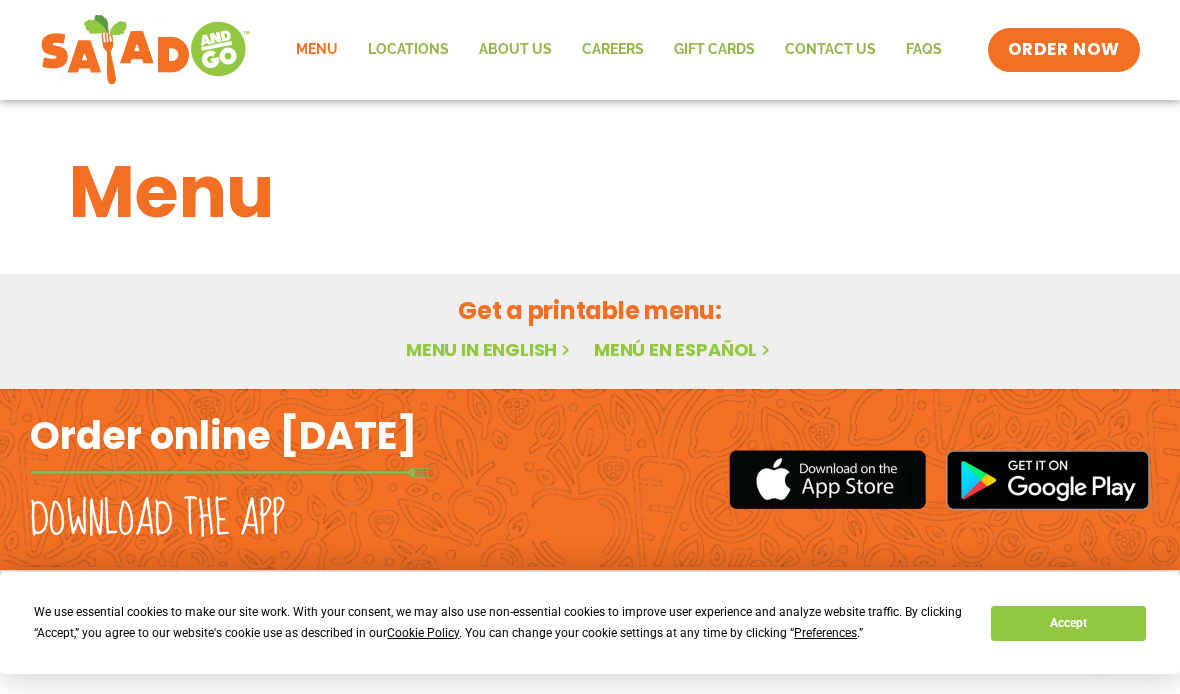 scroll, scrollTop: 0, scrollLeft: 0, axis: both 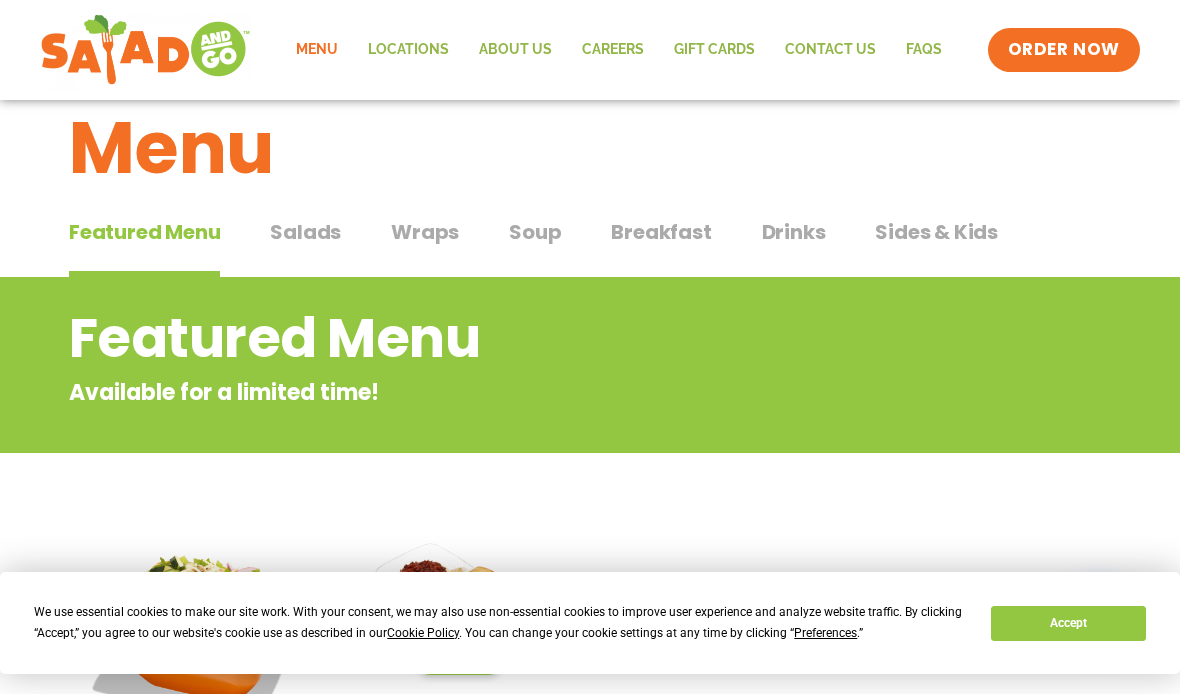 click on "Breakfast" at bounding box center [661, 232] 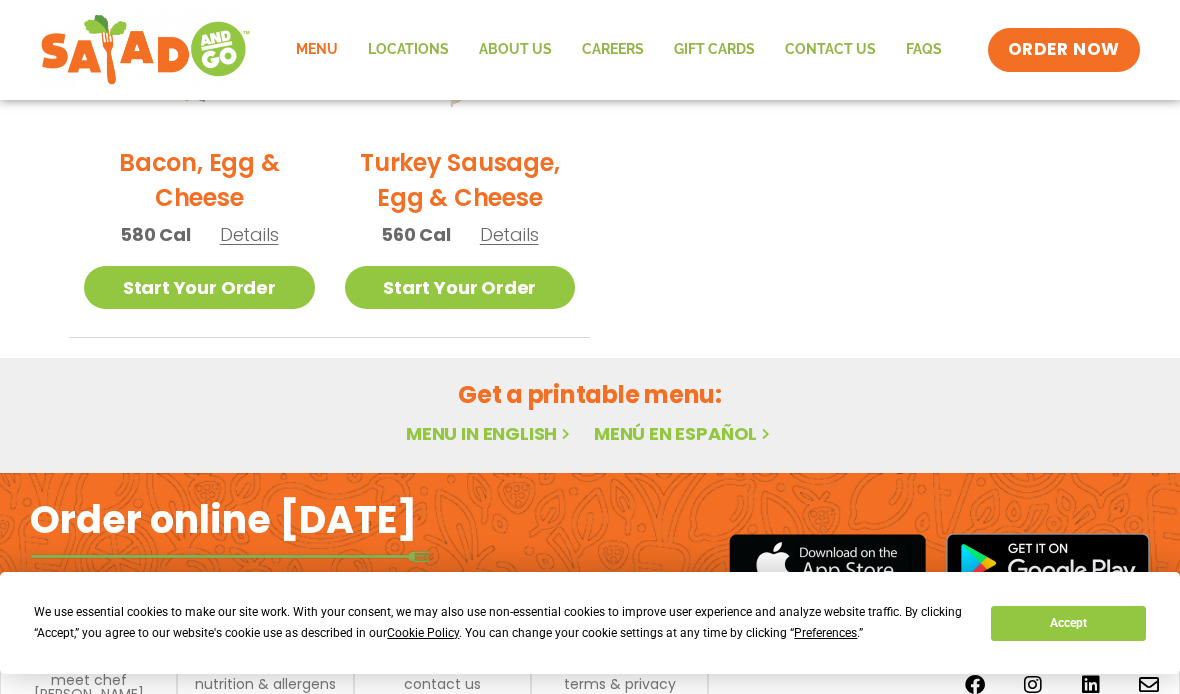 scroll, scrollTop: 1176, scrollLeft: 0, axis: vertical 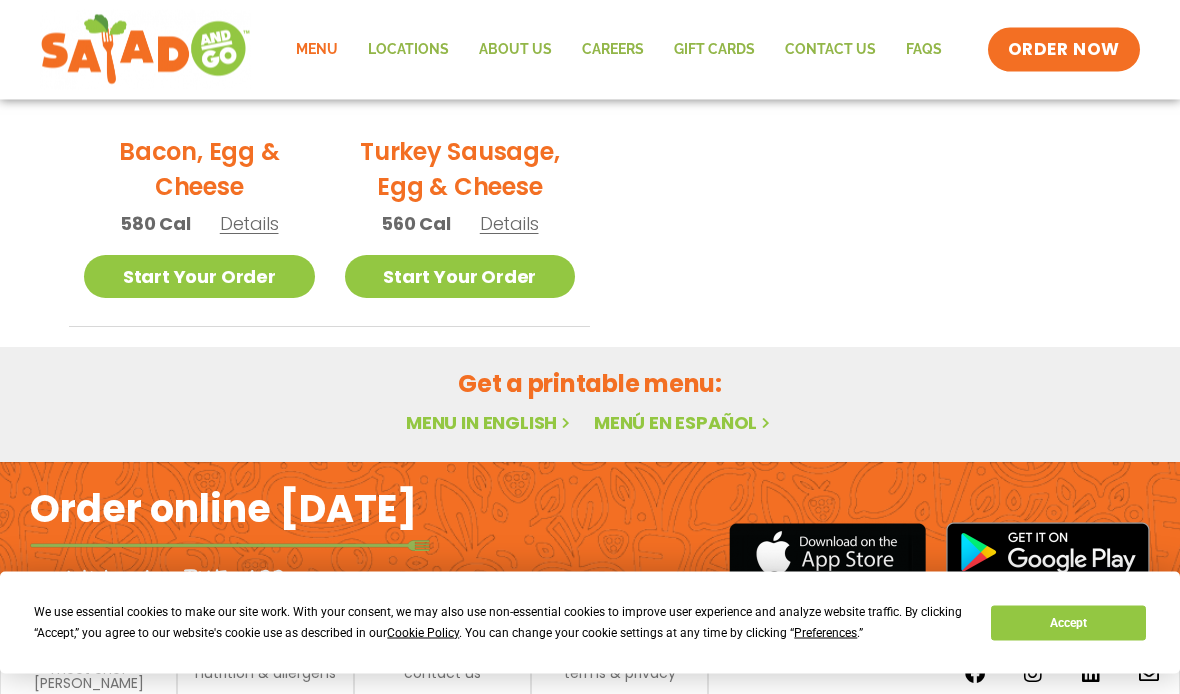 click on "Get a printable menu:" at bounding box center (590, 384) 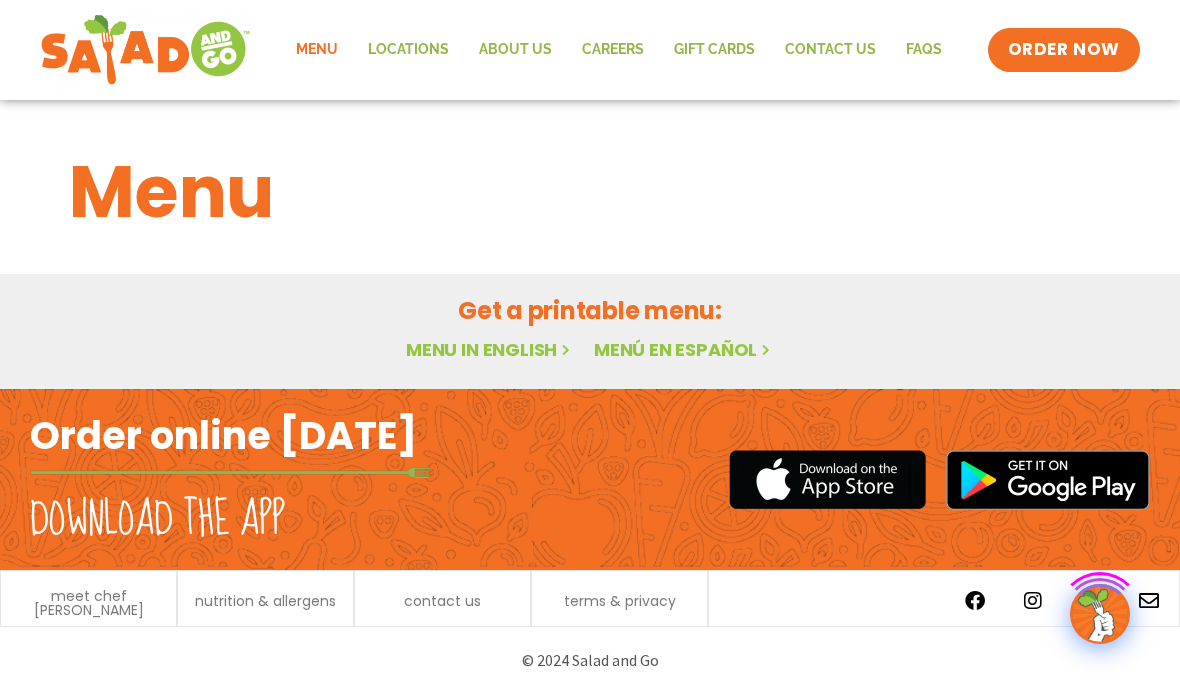 scroll, scrollTop: 0, scrollLeft: 0, axis: both 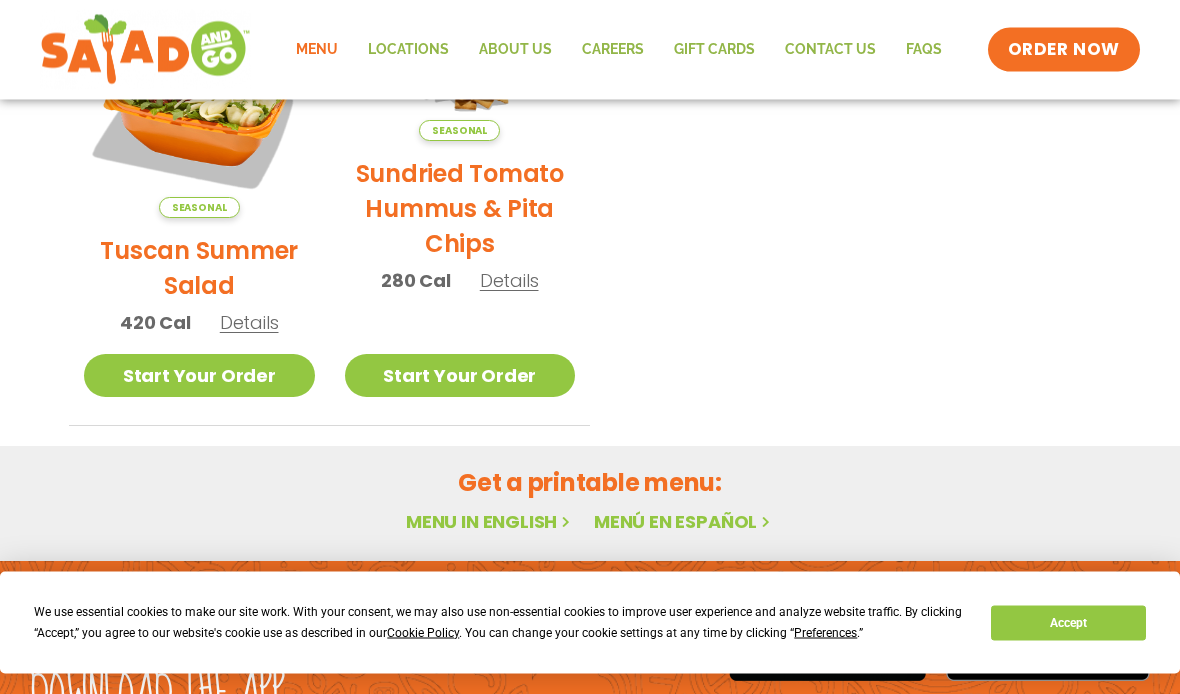 click on "Menu" 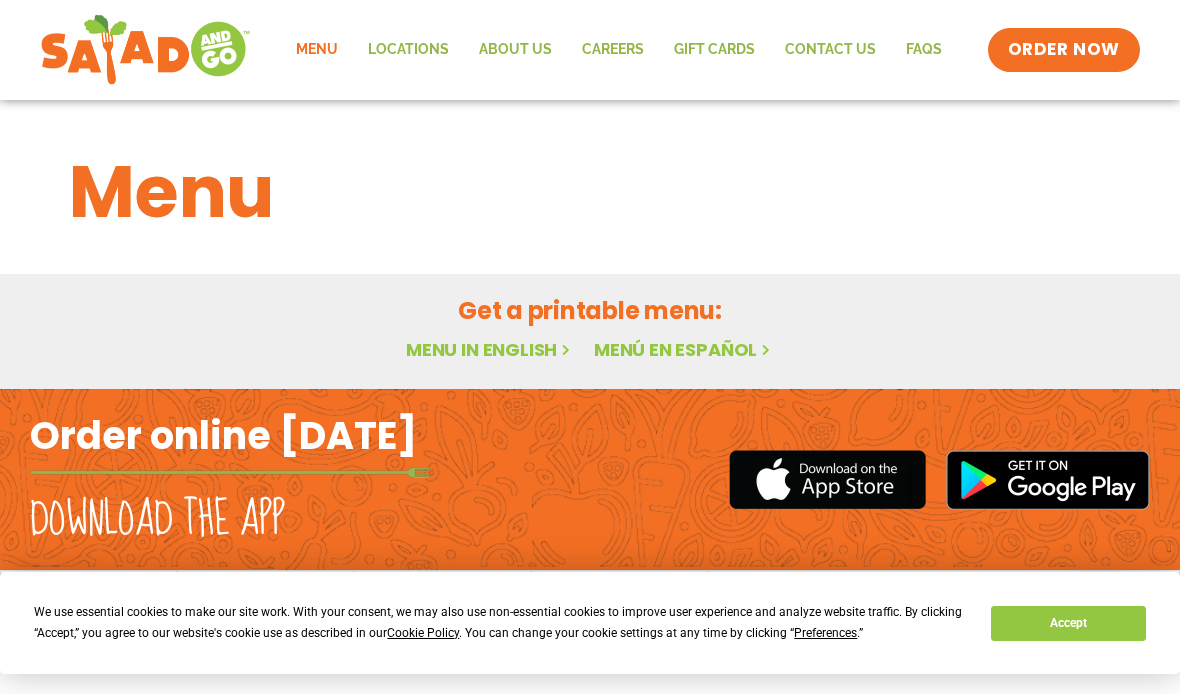scroll, scrollTop: 0, scrollLeft: 0, axis: both 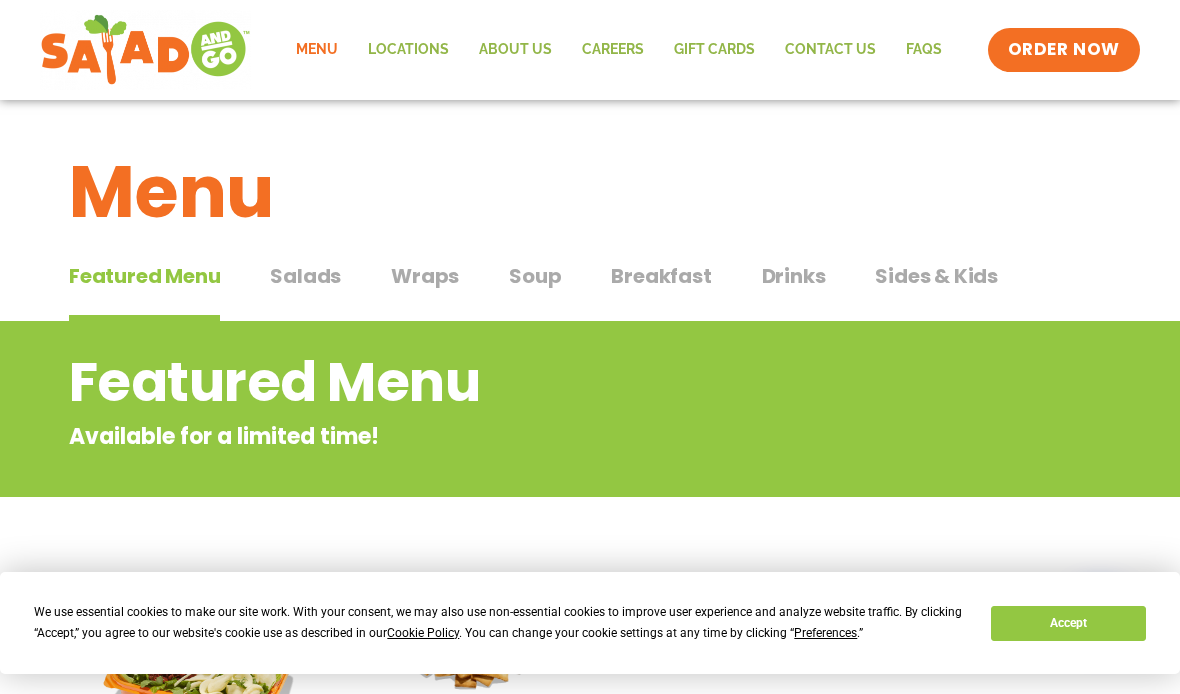 click on "Breakfast" at bounding box center (661, 276) 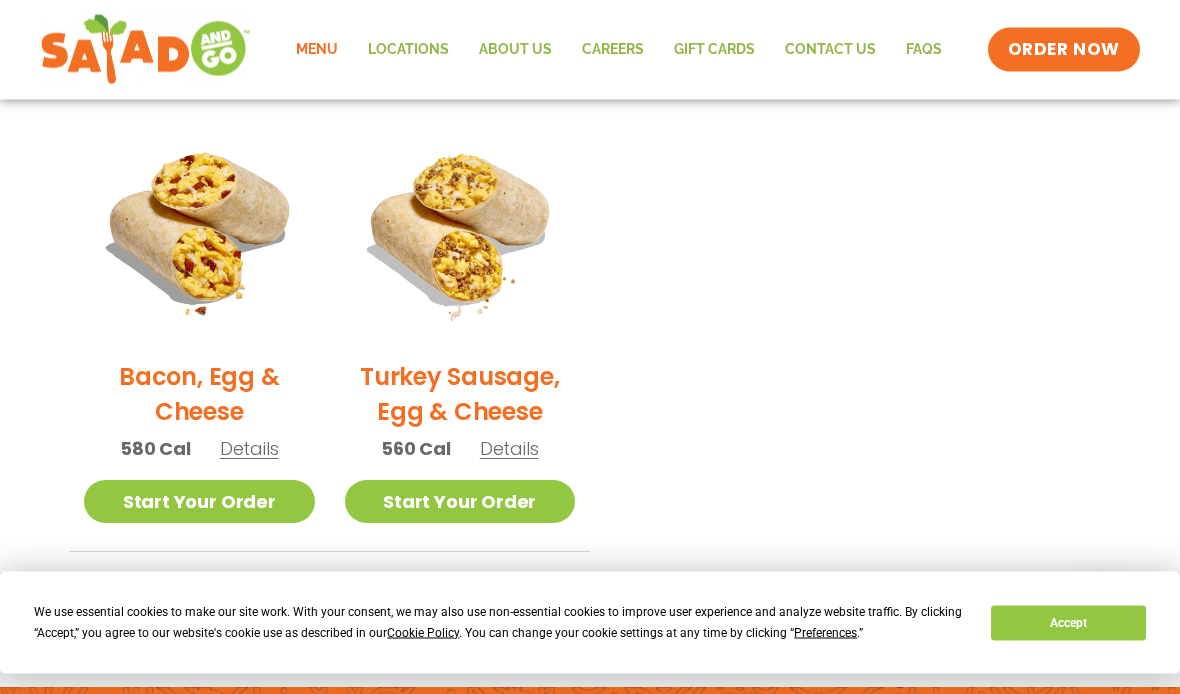 scroll, scrollTop: 953, scrollLeft: 0, axis: vertical 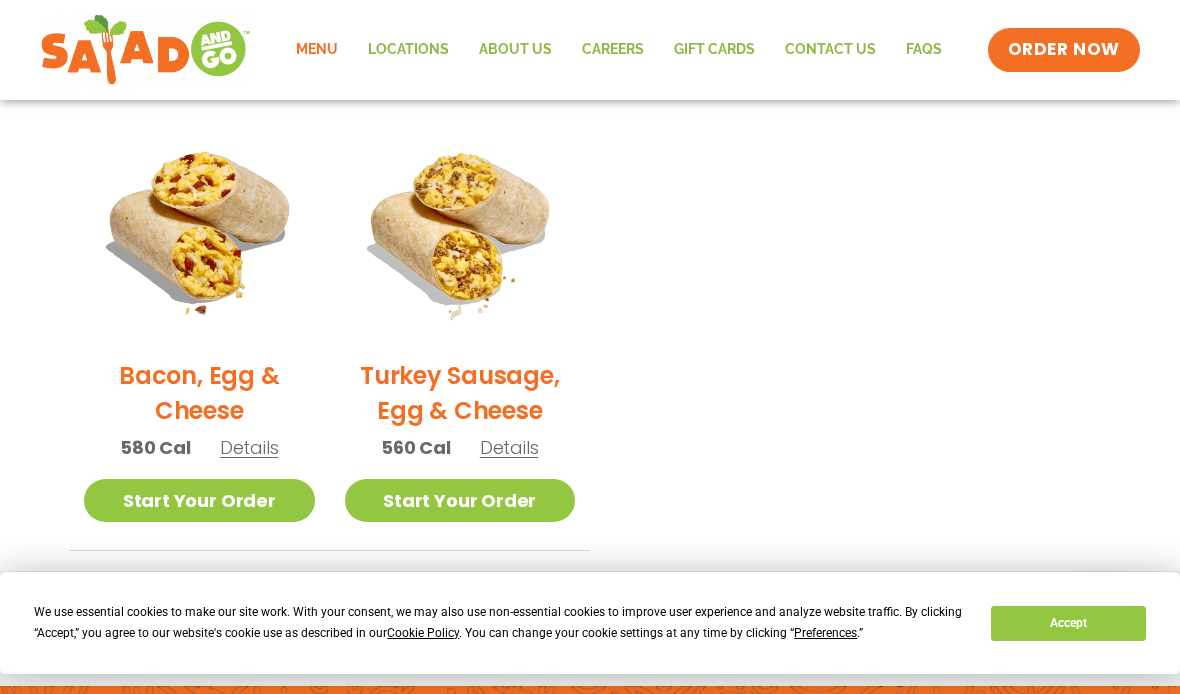 click on "Details" at bounding box center (249, 447) 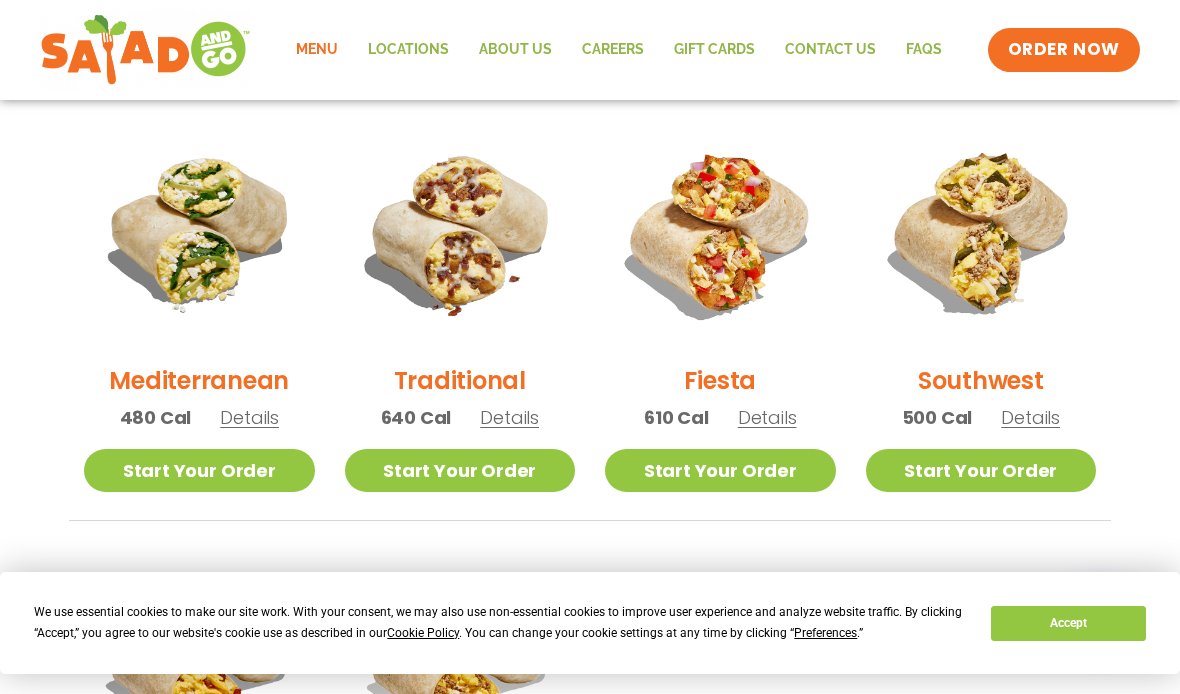 scroll, scrollTop: 517, scrollLeft: 0, axis: vertical 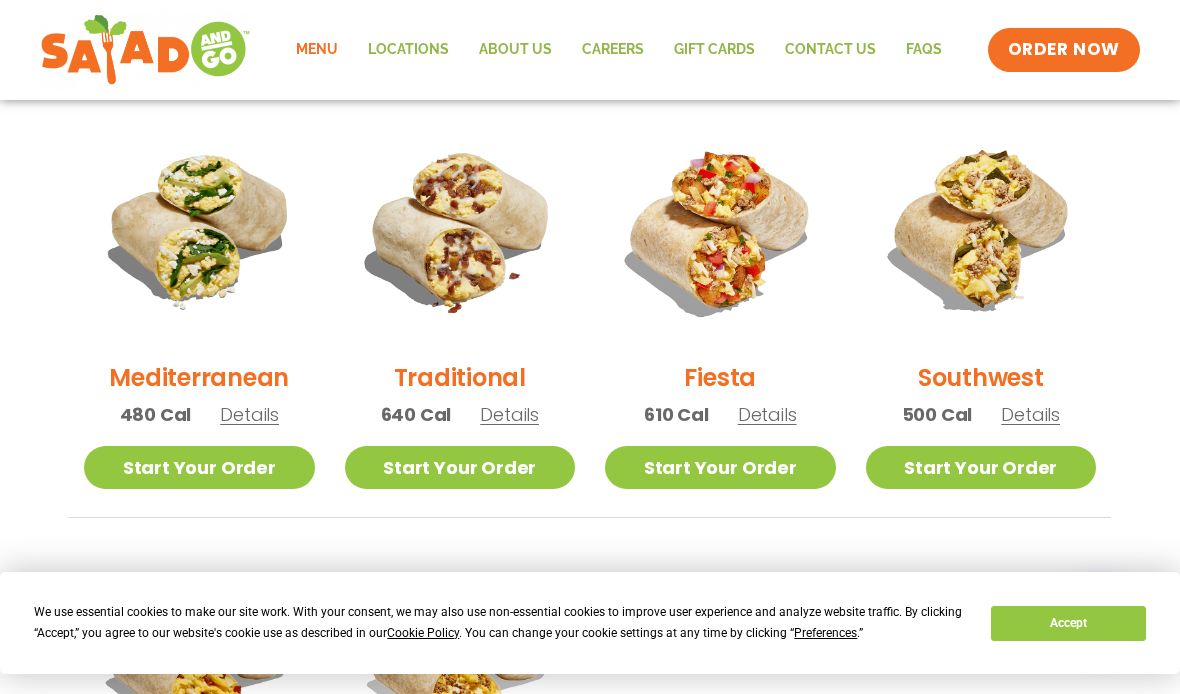 click on "Start Your Order" at bounding box center [720, 467] 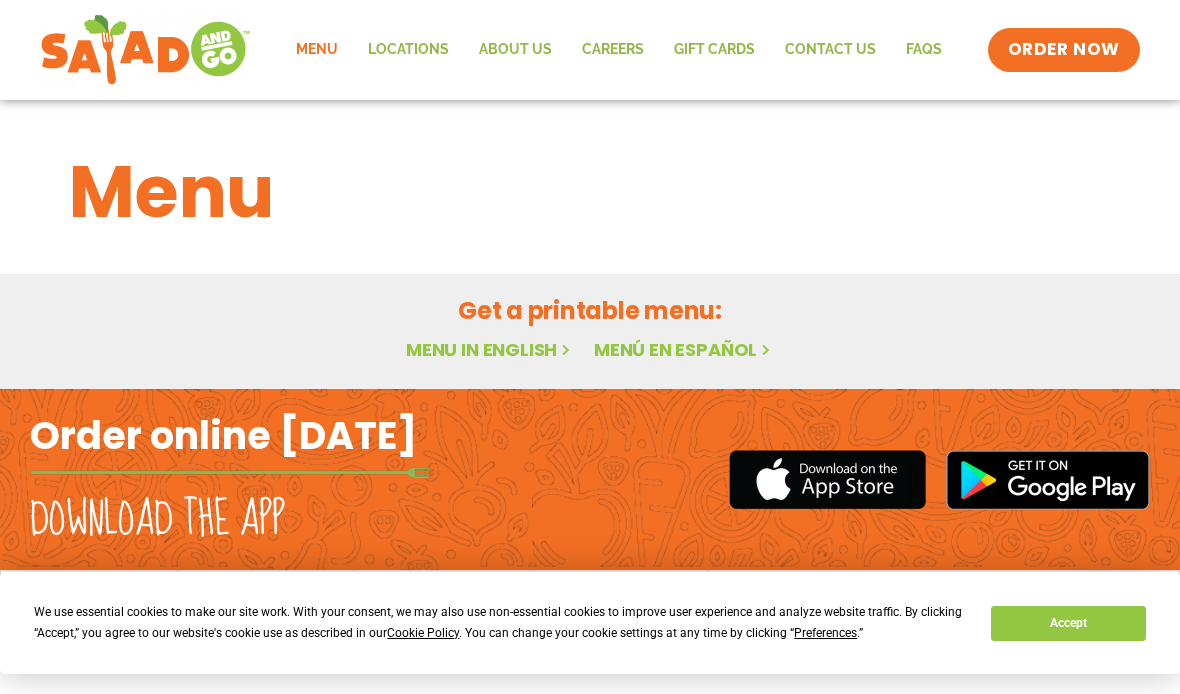 scroll, scrollTop: 1, scrollLeft: 0, axis: vertical 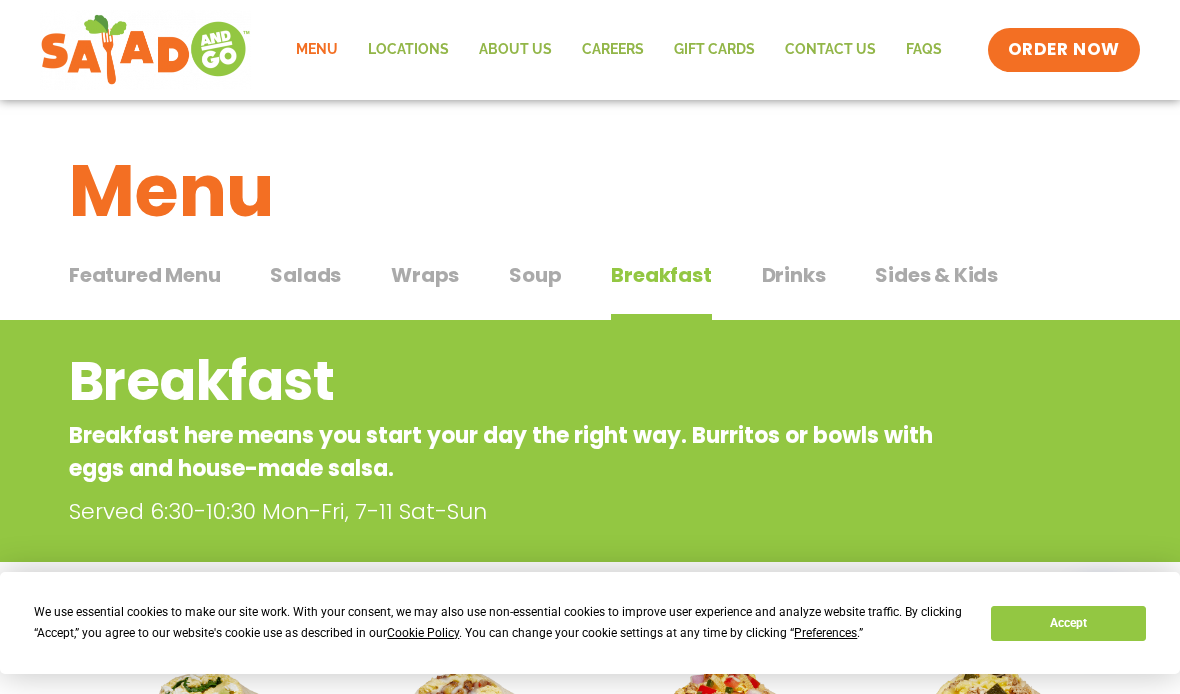 click on "Breakfast" at bounding box center (661, 275) 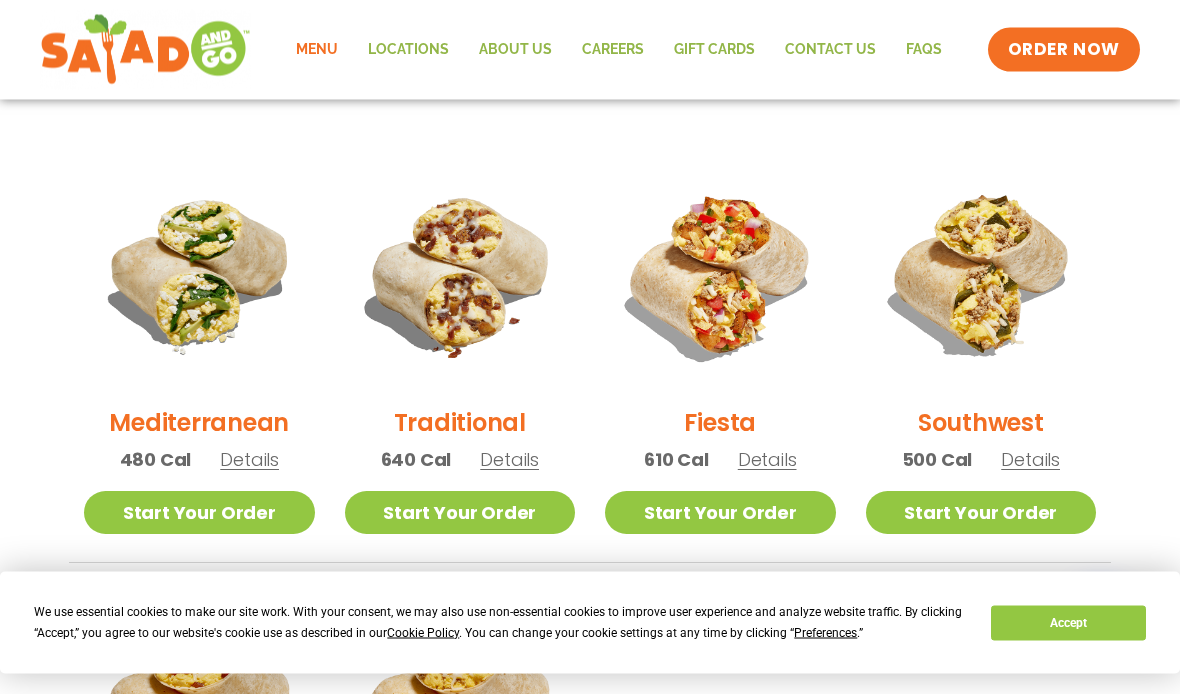 scroll, scrollTop: 495, scrollLeft: 0, axis: vertical 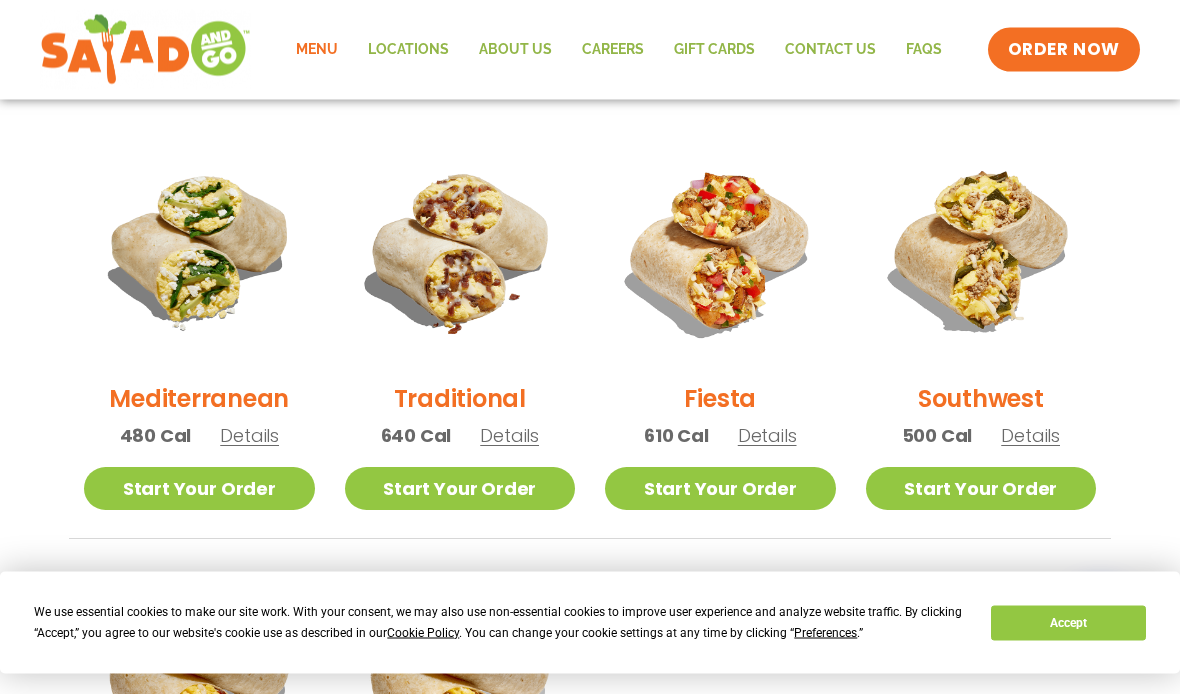 click on "Details" at bounding box center (767, 436) 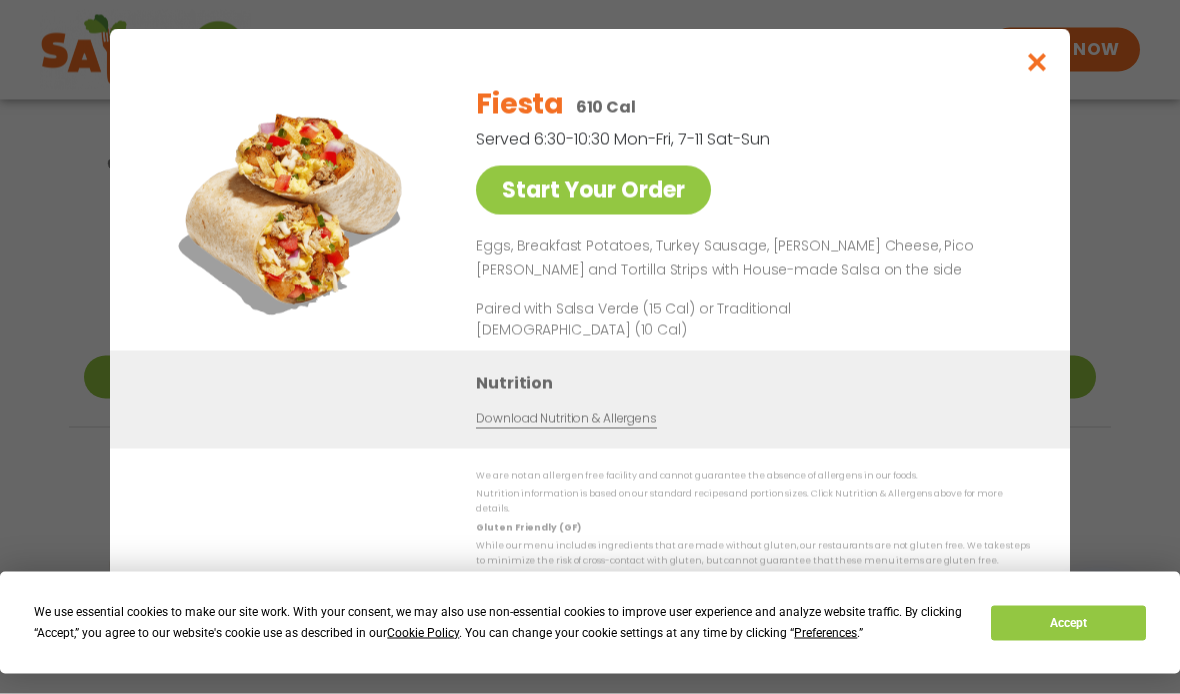 scroll, scrollTop: 608, scrollLeft: 0, axis: vertical 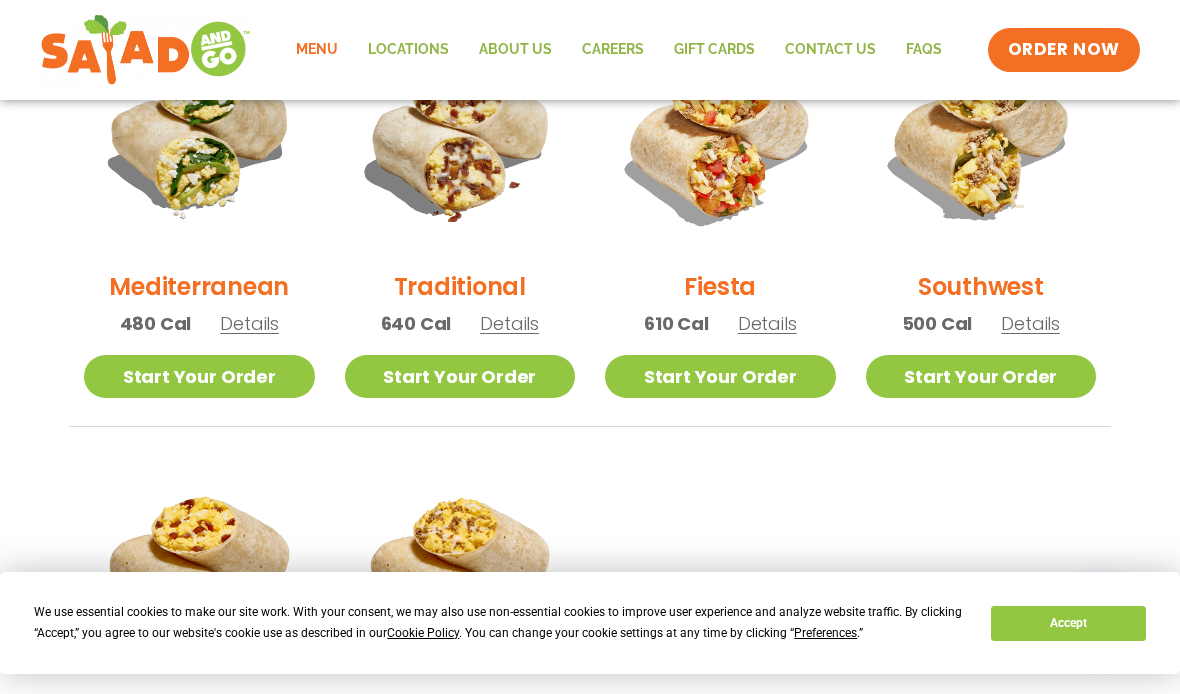 click on "Details" at bounding box center [249, 323] 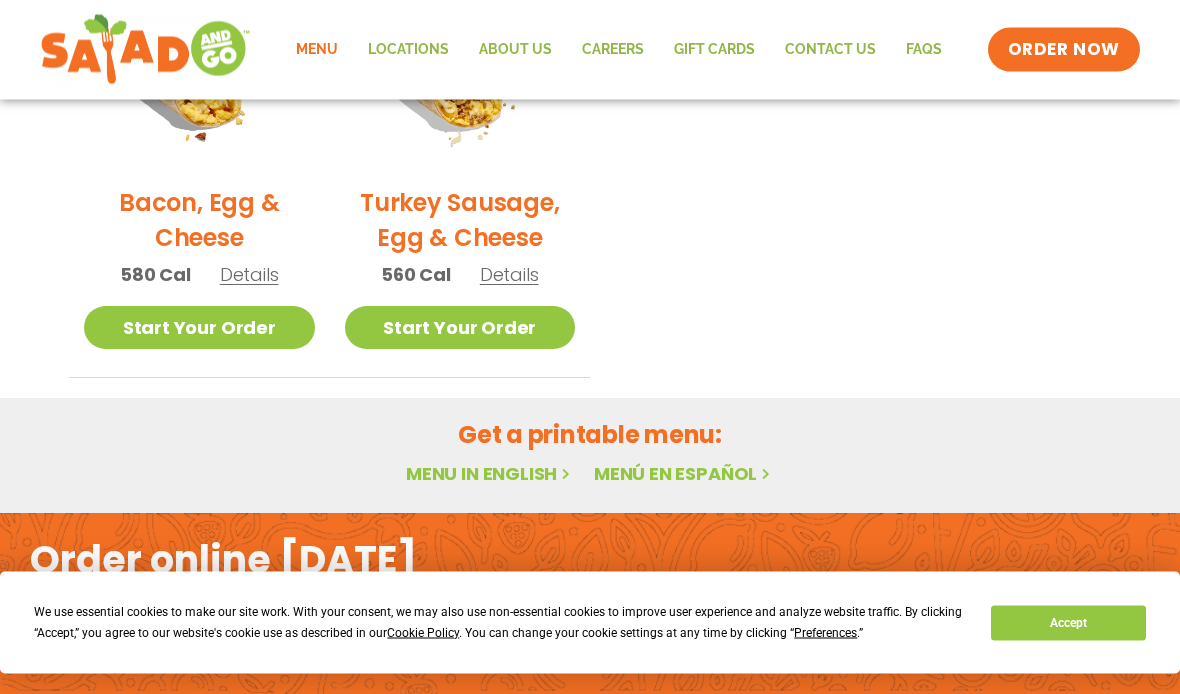scroll, scrollTop: 1176, scrollLeft: 0, axis: vertical 